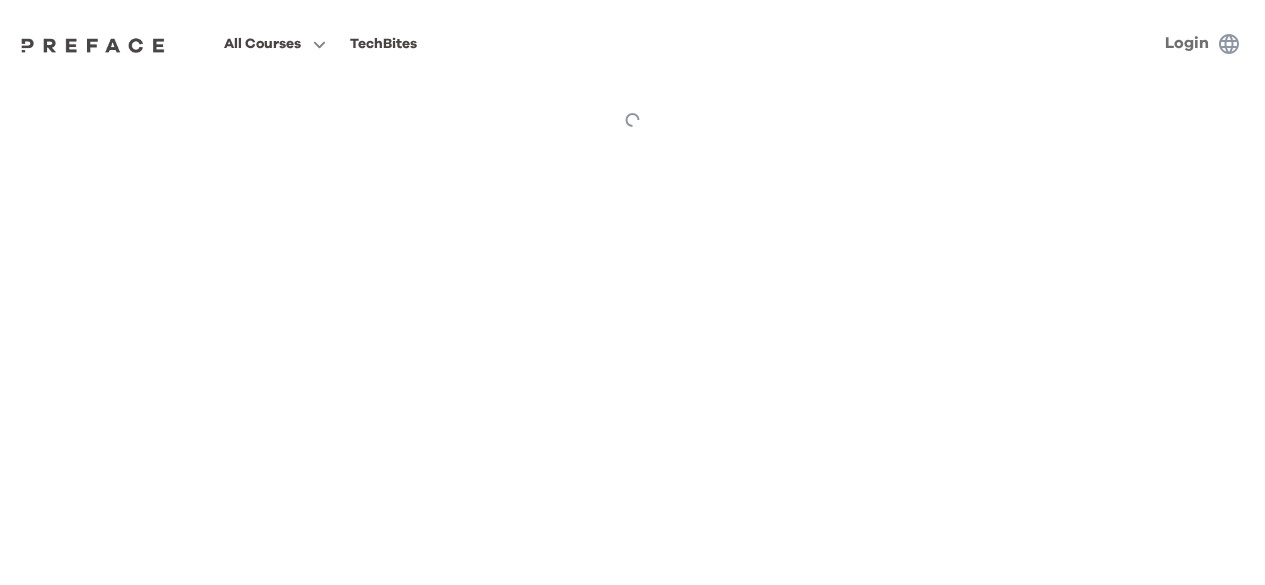 scroll, scrollTop: 0, scrollLeft: 0, axis: both 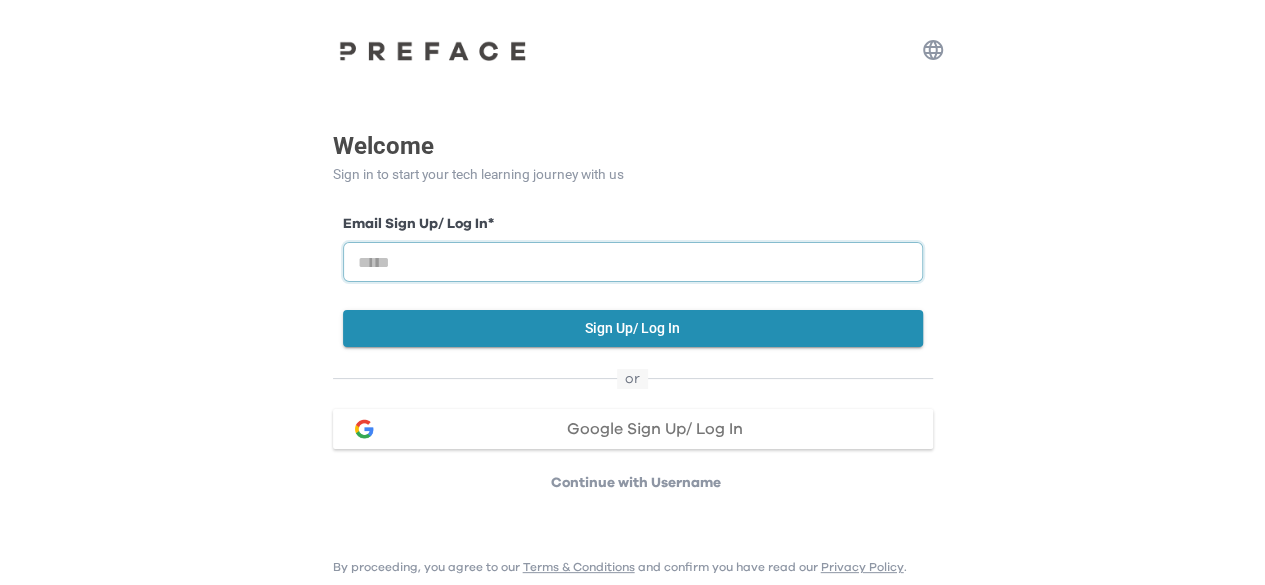 click at bounding box center [633, 262] 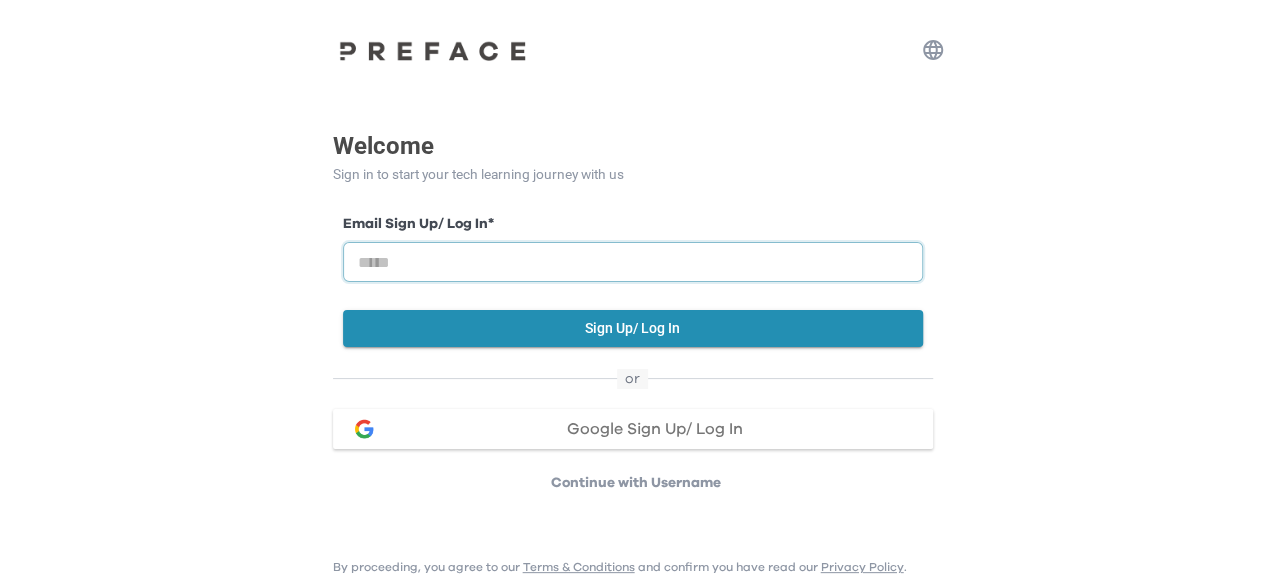 type on "**********" 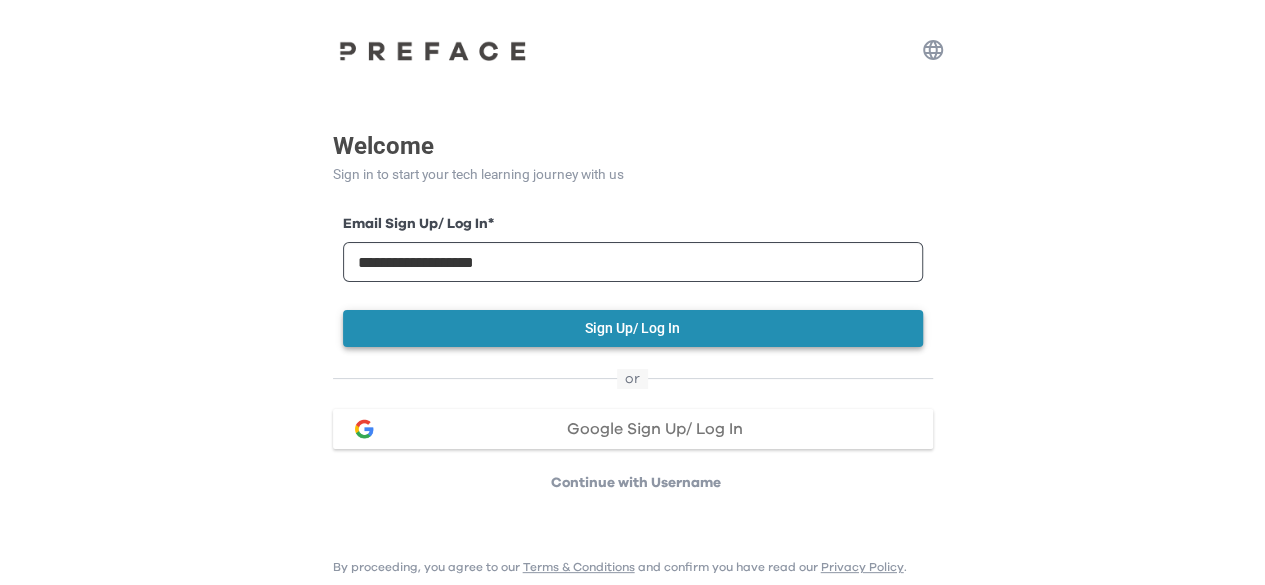 click on "Sign Up/ Log In" at bounding box center (633, 328) 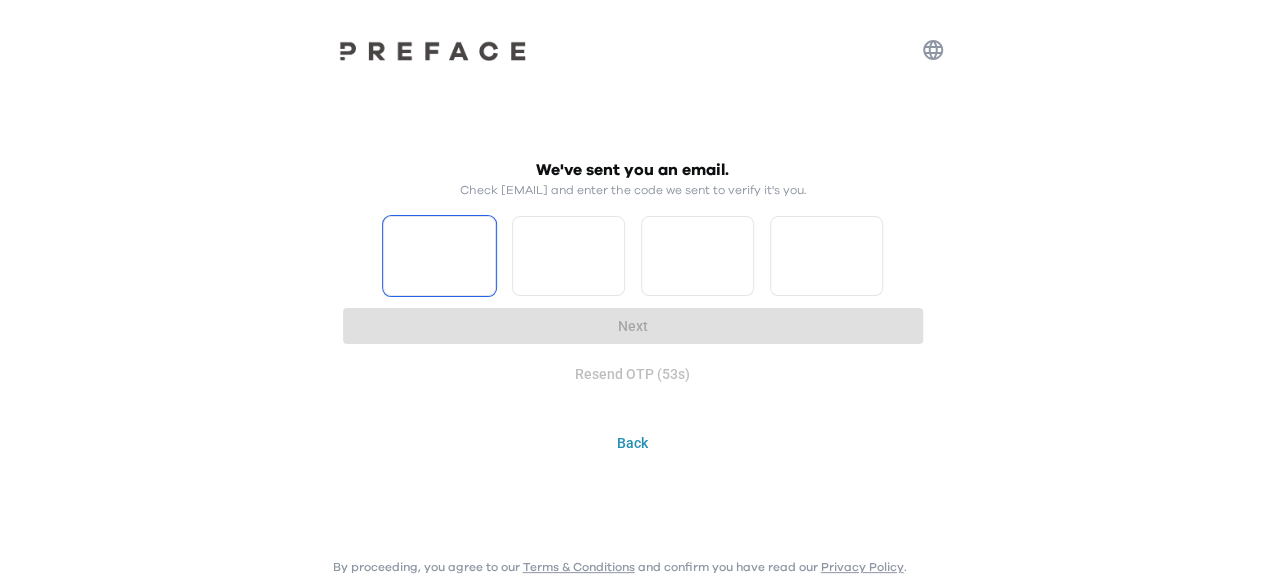 click at bounding box center (439, 256) 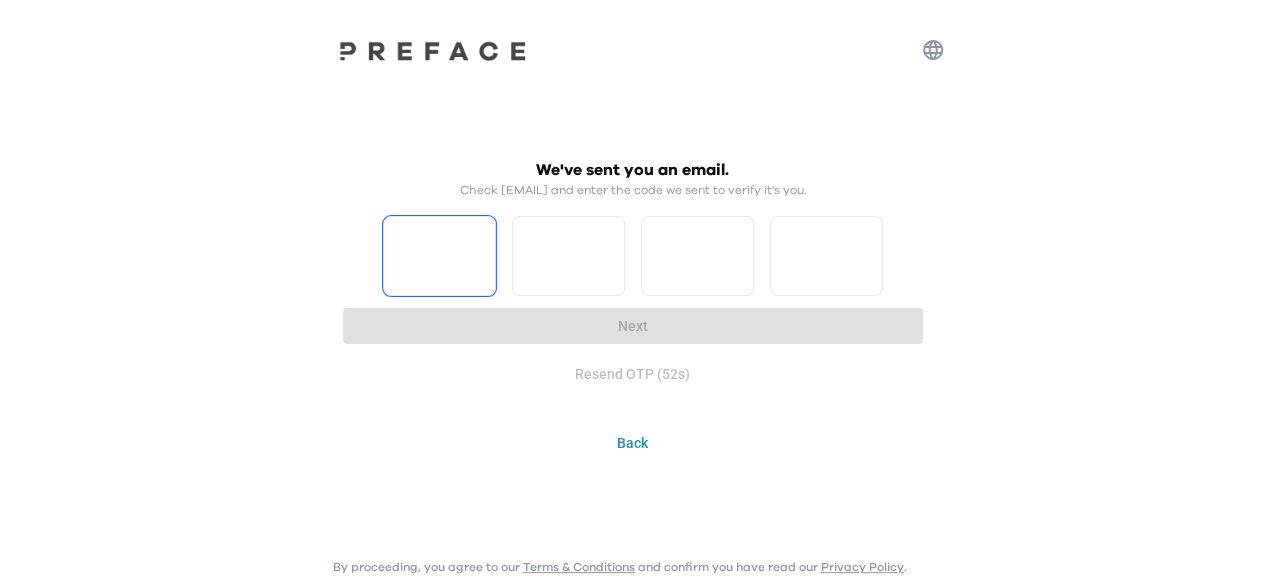 type on "*" 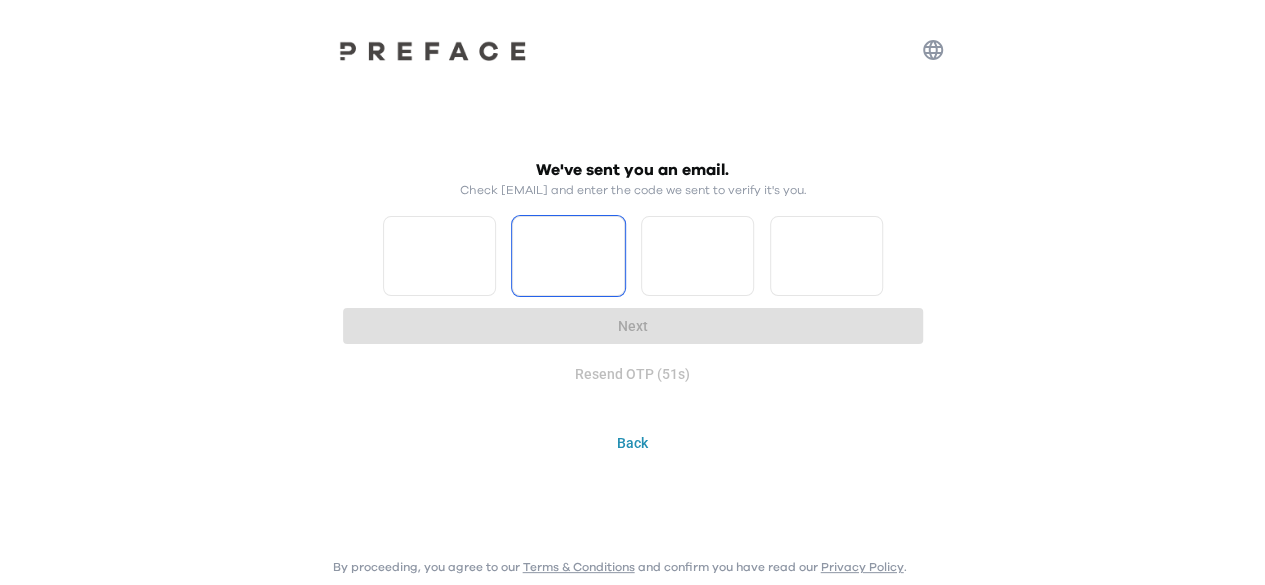 type on "*" 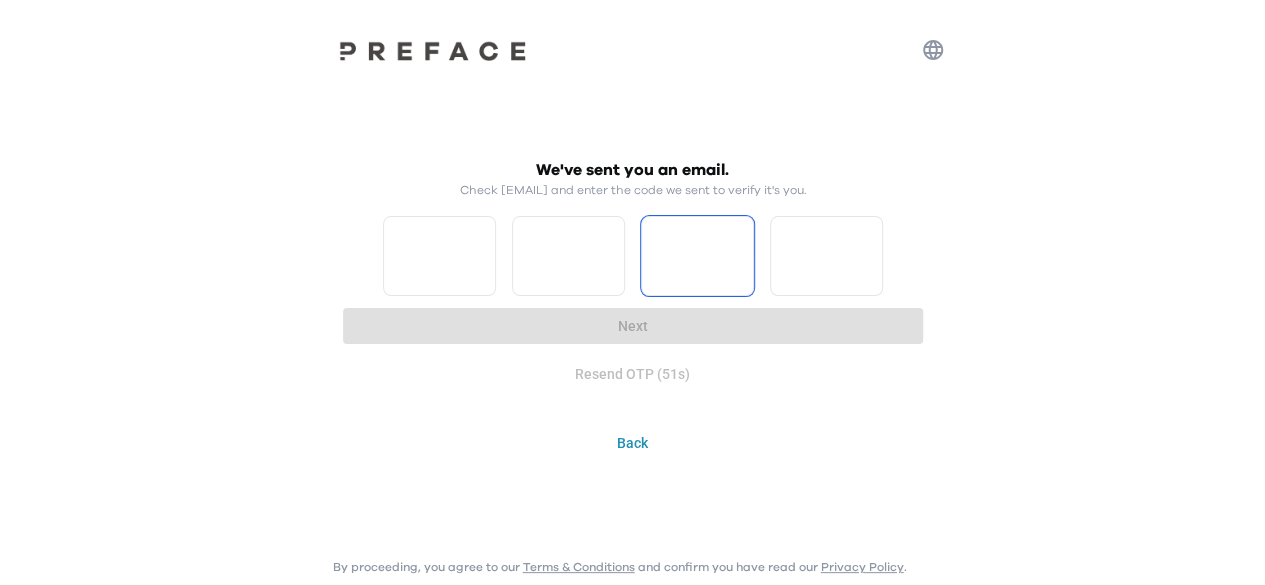type on "*" 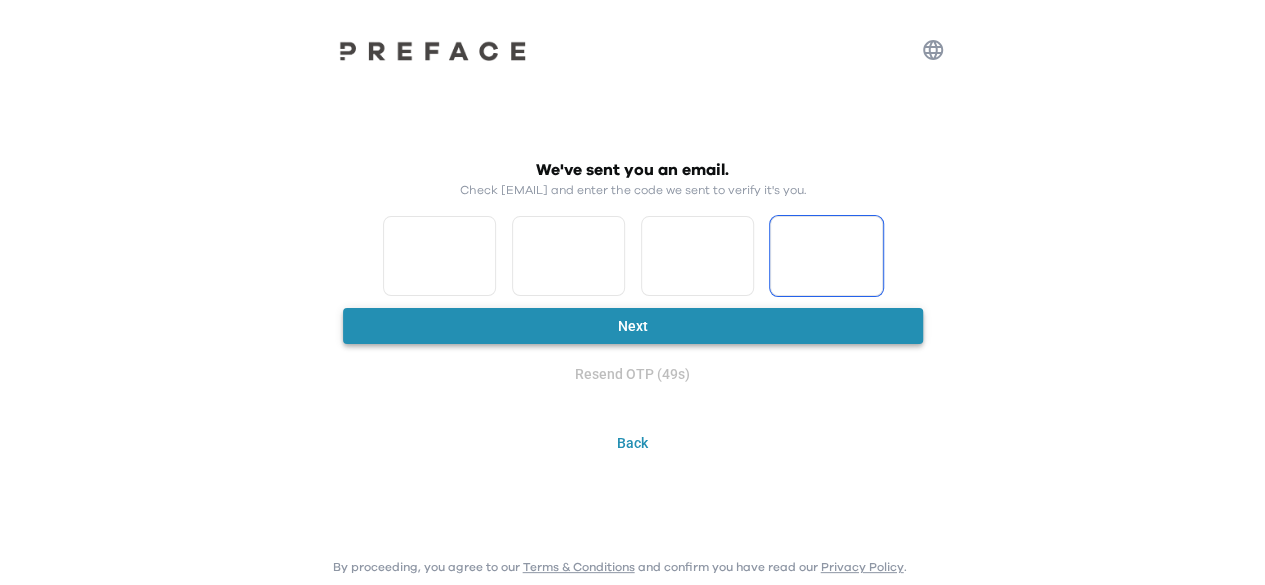 type on "*" 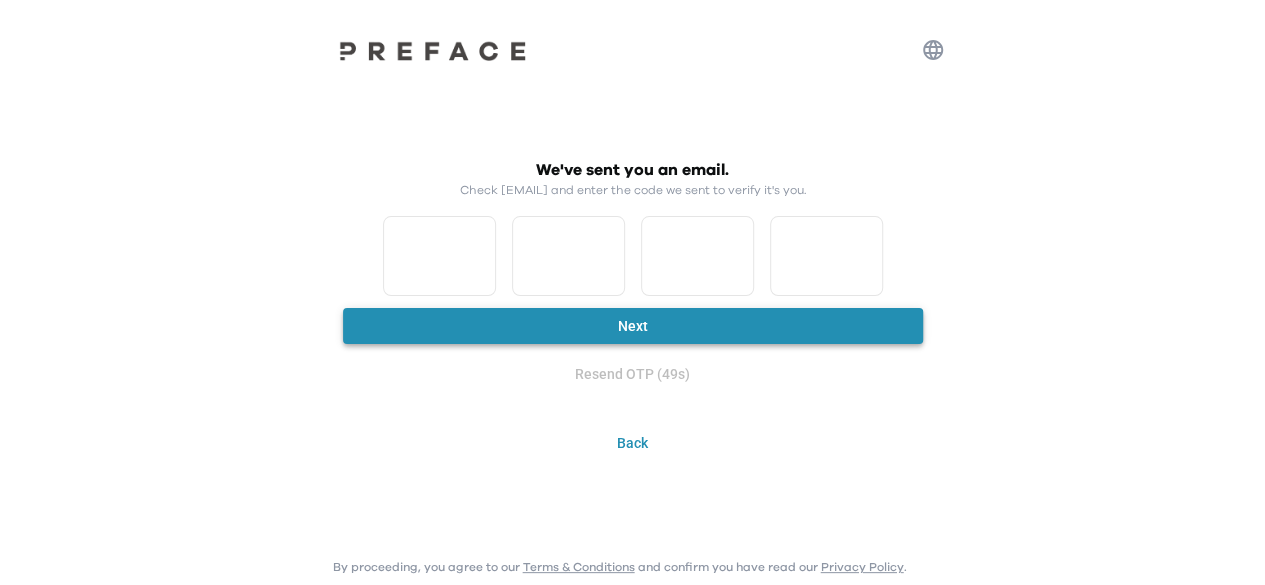 click on "Next" at bounding box center [633, 326] 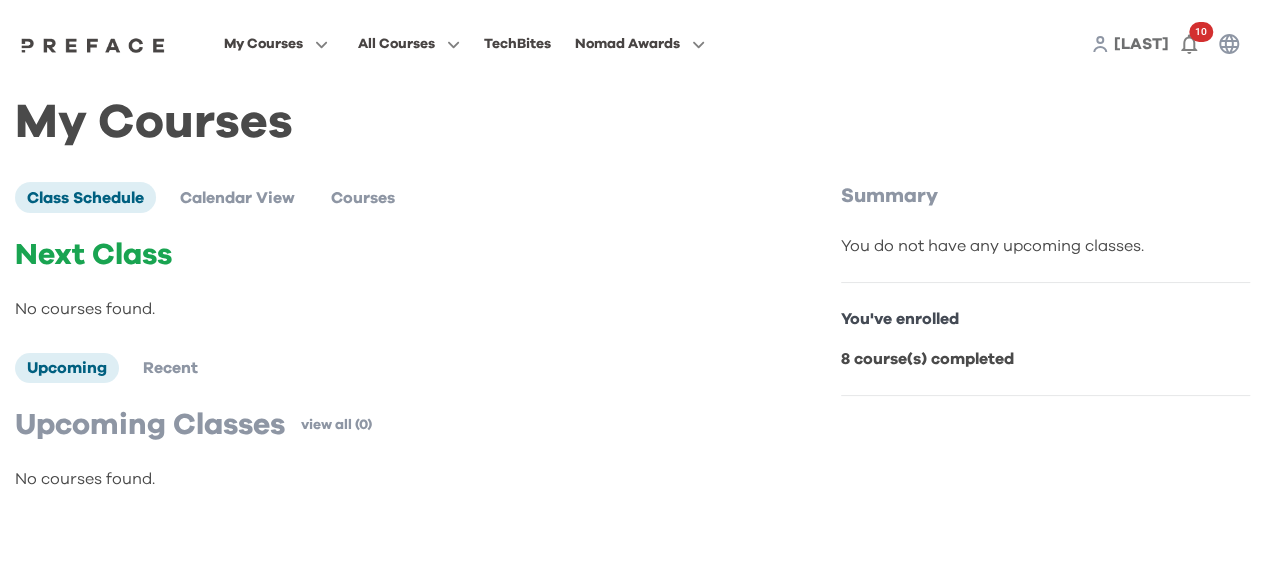 click on "8 course(s) completed" at bounding box center [927, 359] 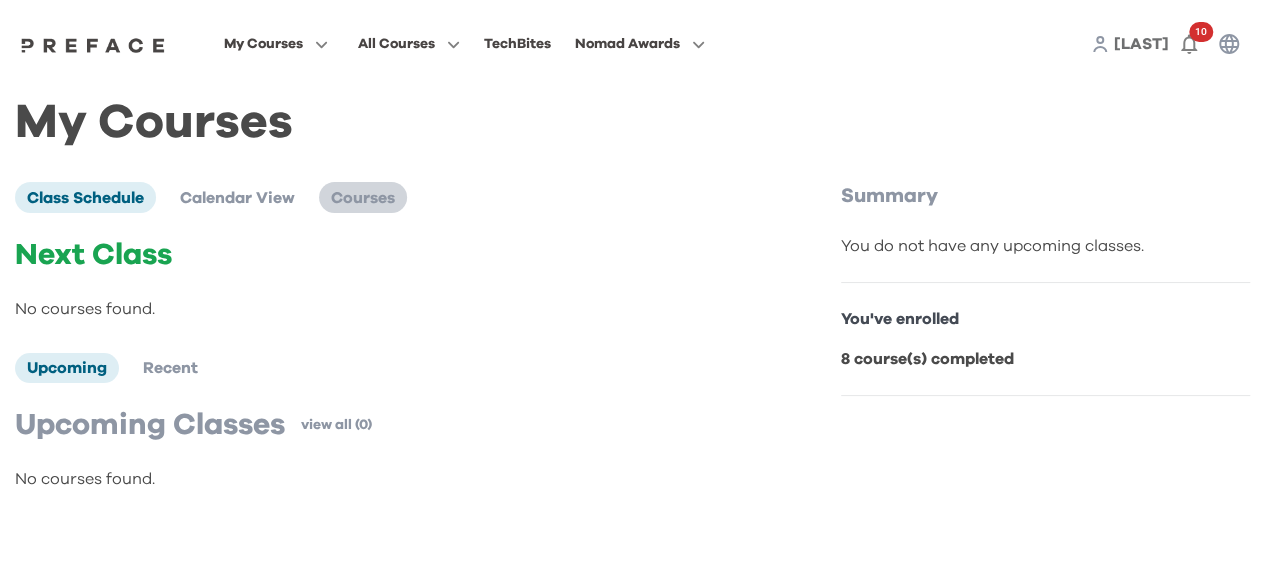 click on "Courses" at bounding box center (363, 197) 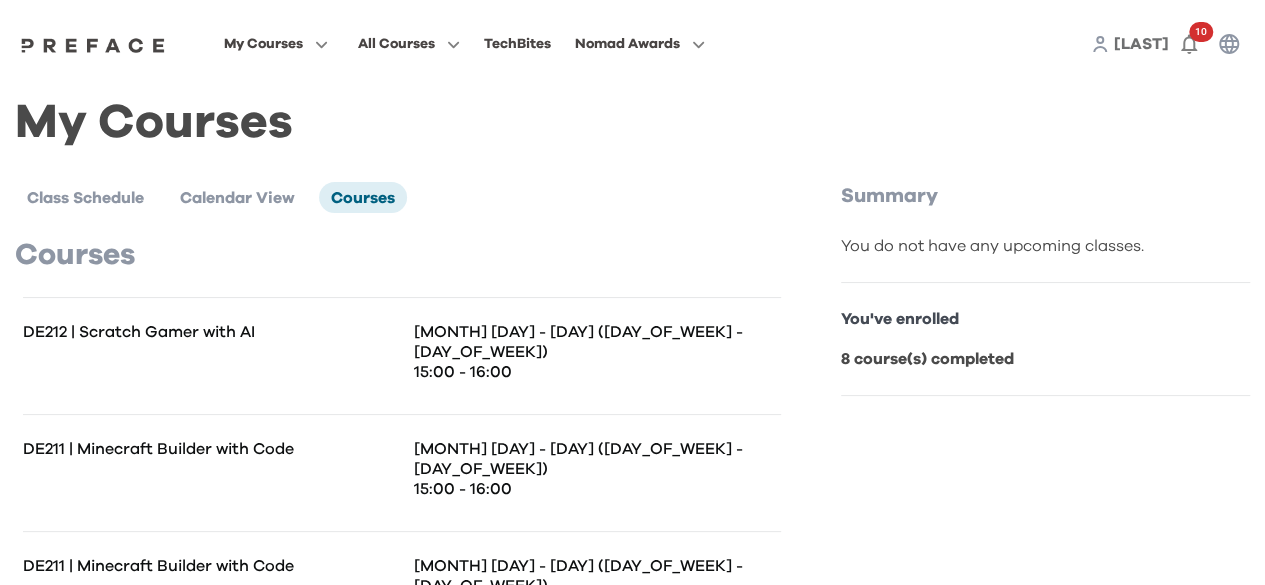 scroll, scrollTop: 44, scrollLeft: 0, axis: vertical 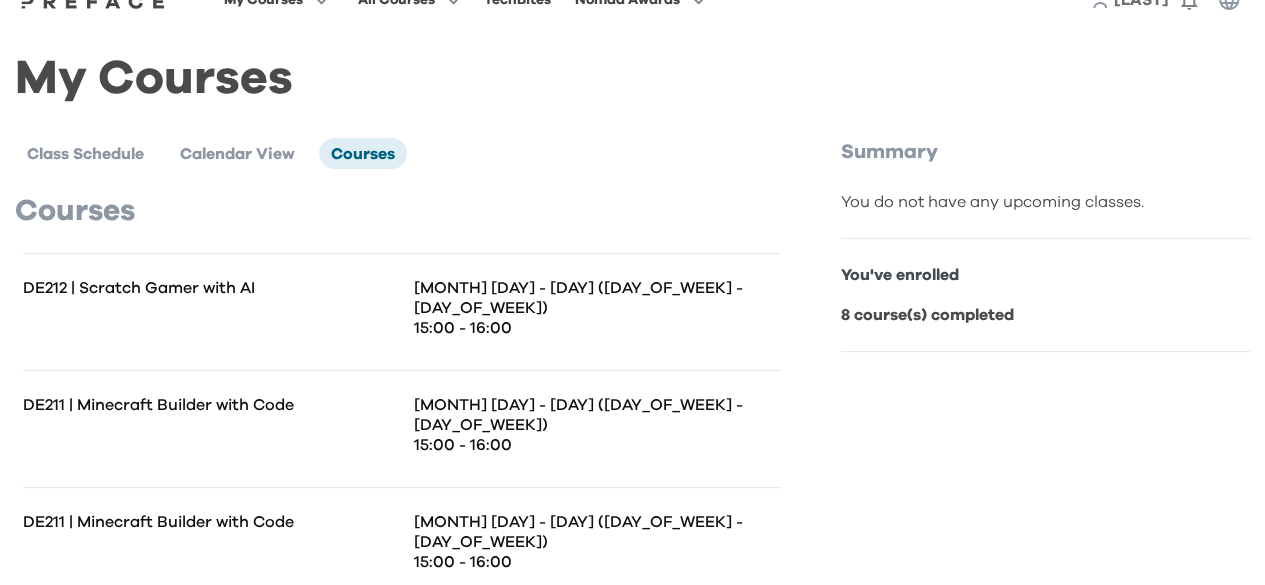 click on "DE212 | Scratch Gamer with AI" at bounding box center [212, 288] 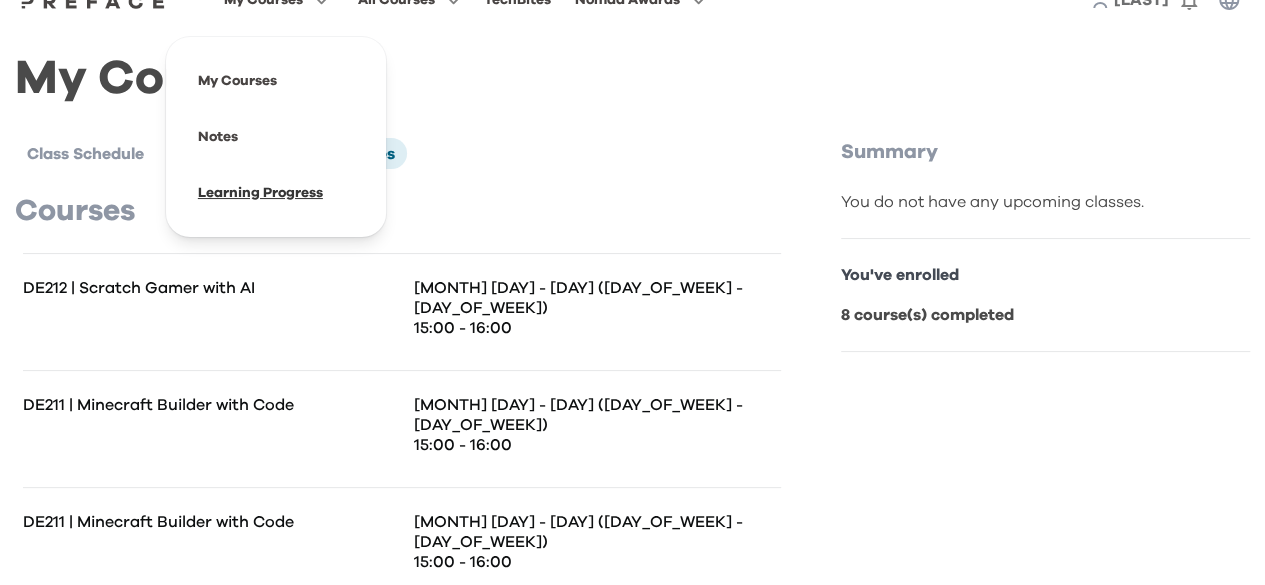 click at bounding box center [276, 193] 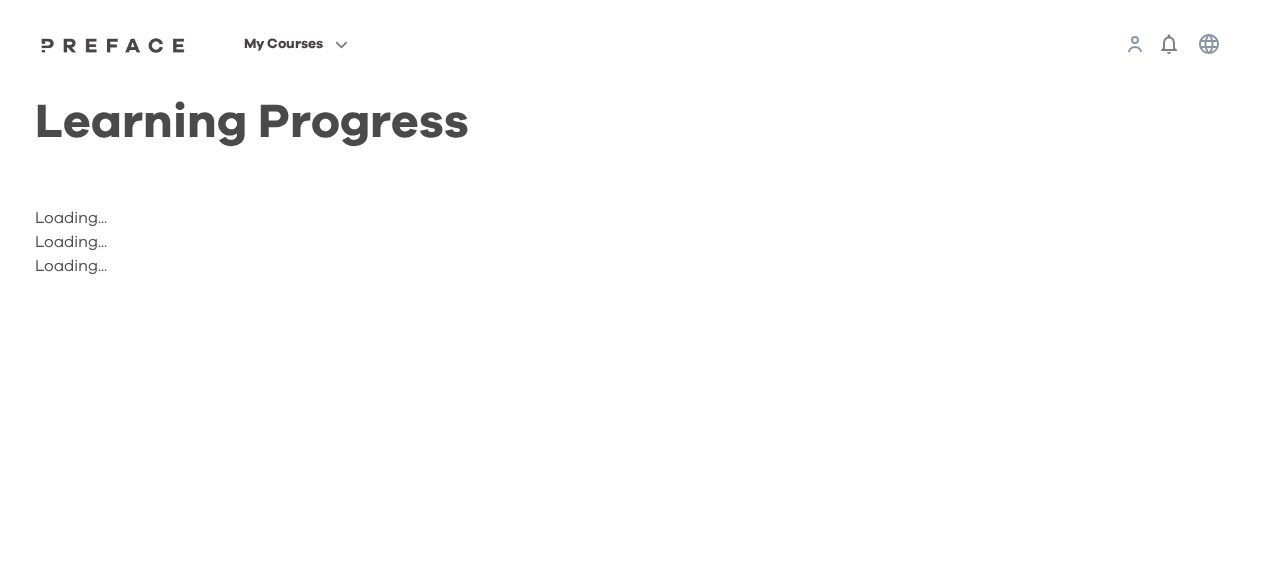 scroll, scrollTop: 0, scrollLeft: 0, axis: both 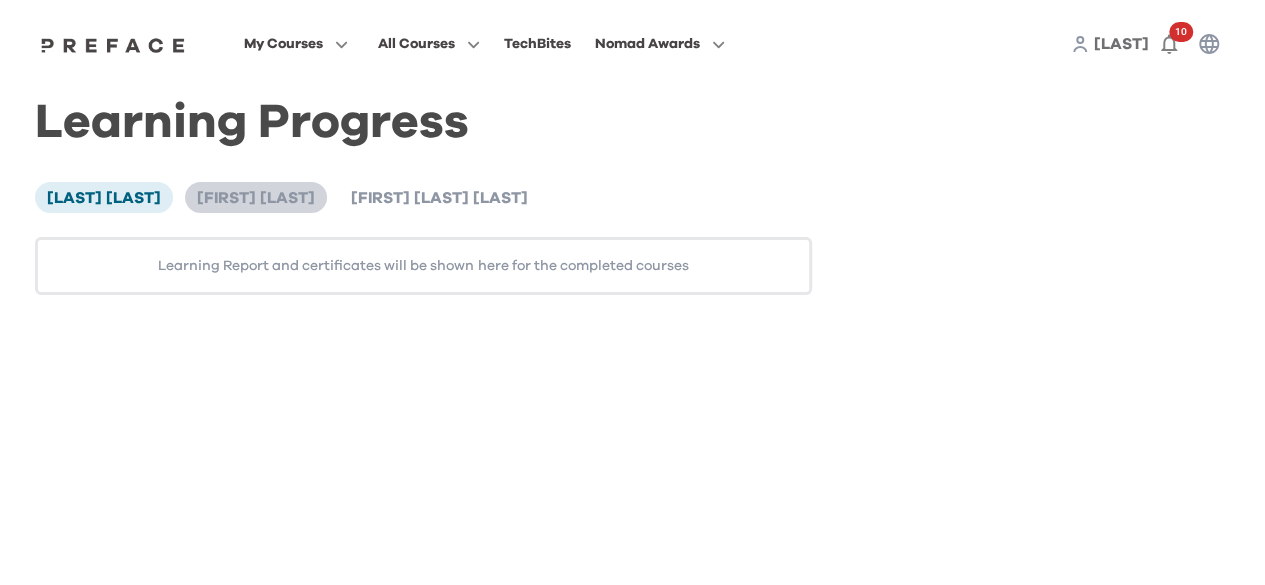 click on "[FIRST] [LAST]" at bounding box center [256, 198] 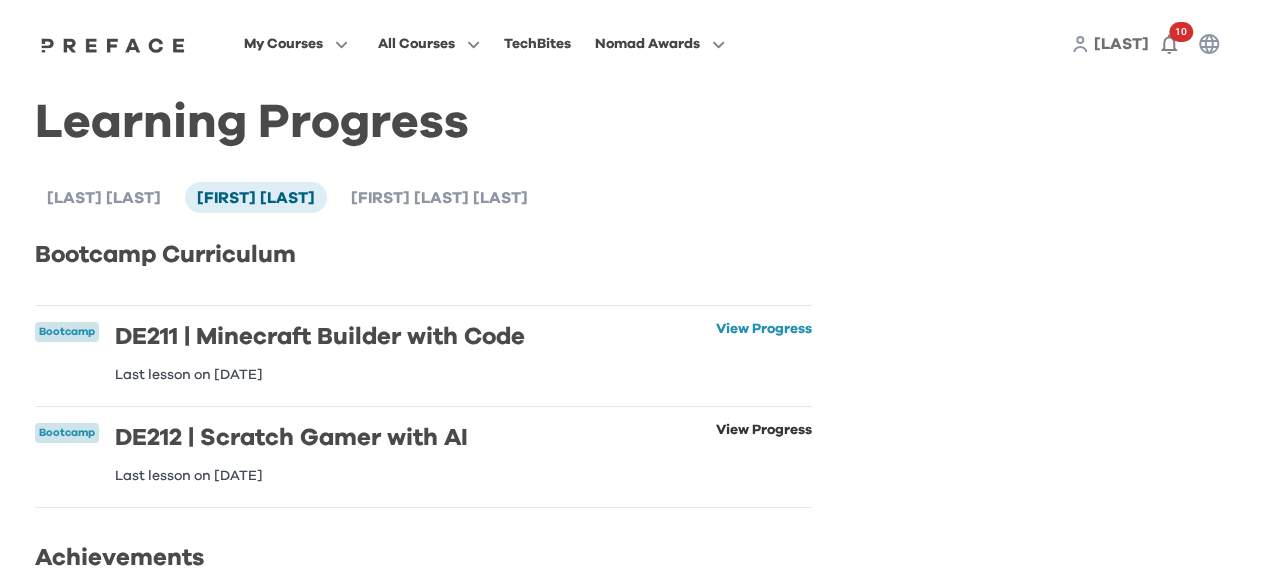 click on "View Progress" at bounding box center [764, 453] 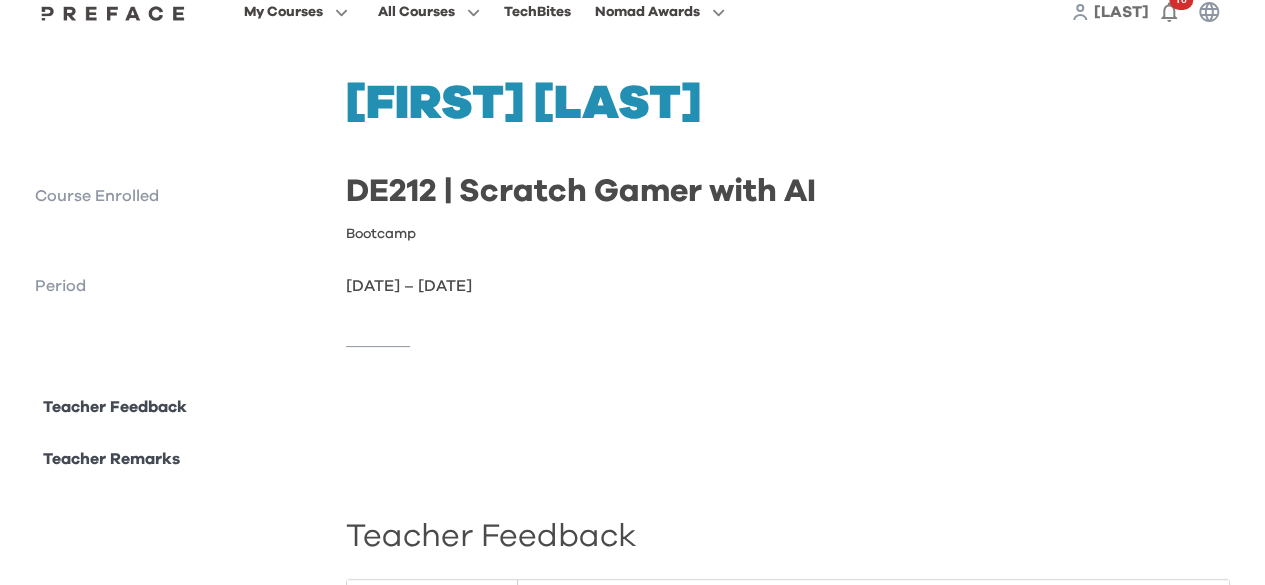 scroll, scrollTop: 0, scrollLeft: 0, axis: both 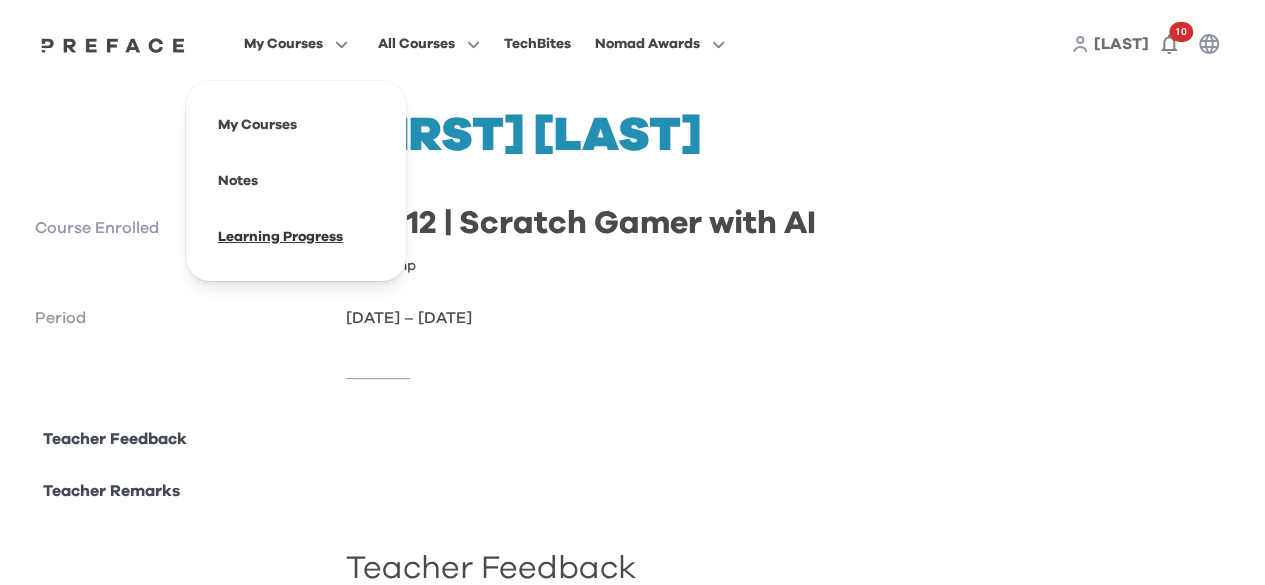click at bounding box center [296, 237] 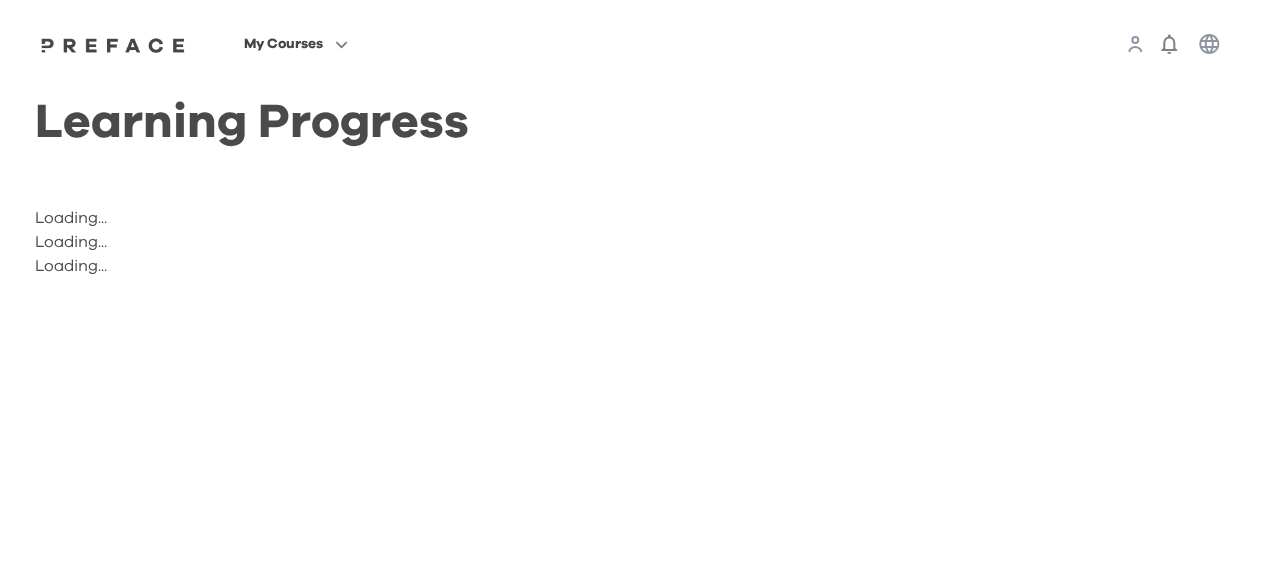 scroll, scrollTop: 0, scrollLeft: 0, axis: both 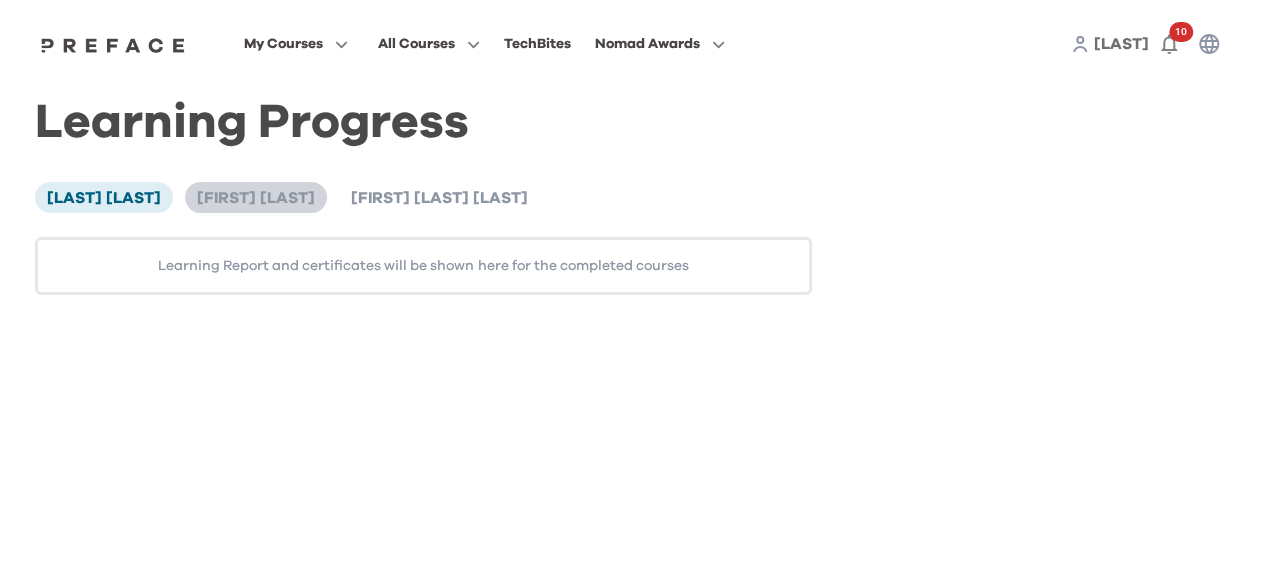 click on "[FIRST] [LAST]" at bounding box center [256, 198] 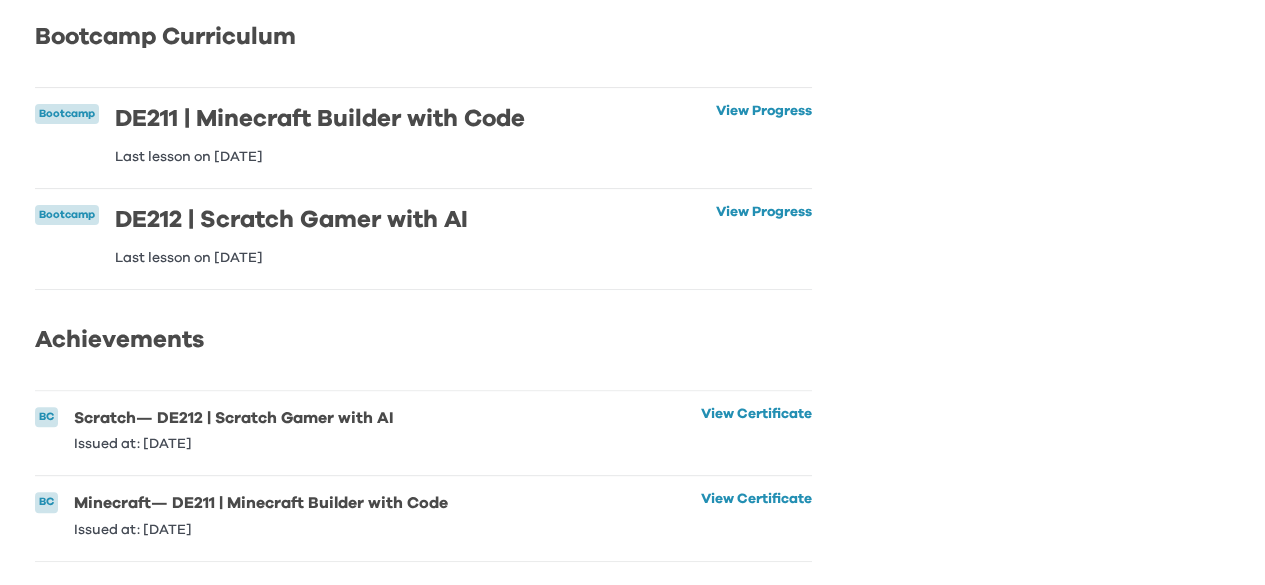scroll, scrollTop: 216, scrollLeft: 0, axis: vertical 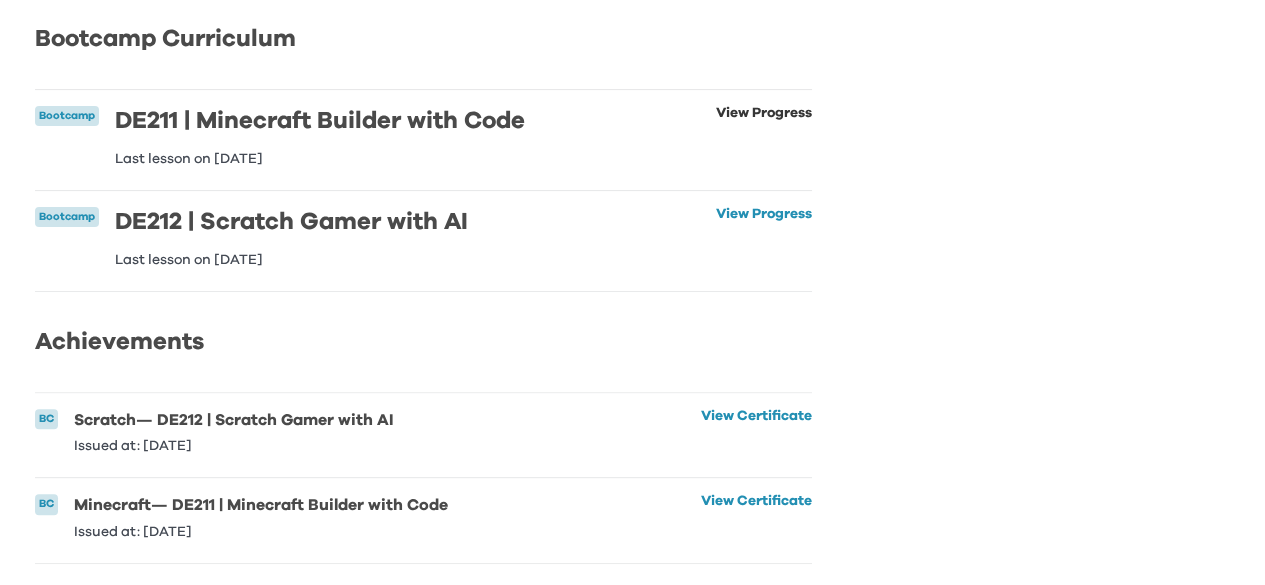 click on "View Progress" at bounding box center (764, 136) 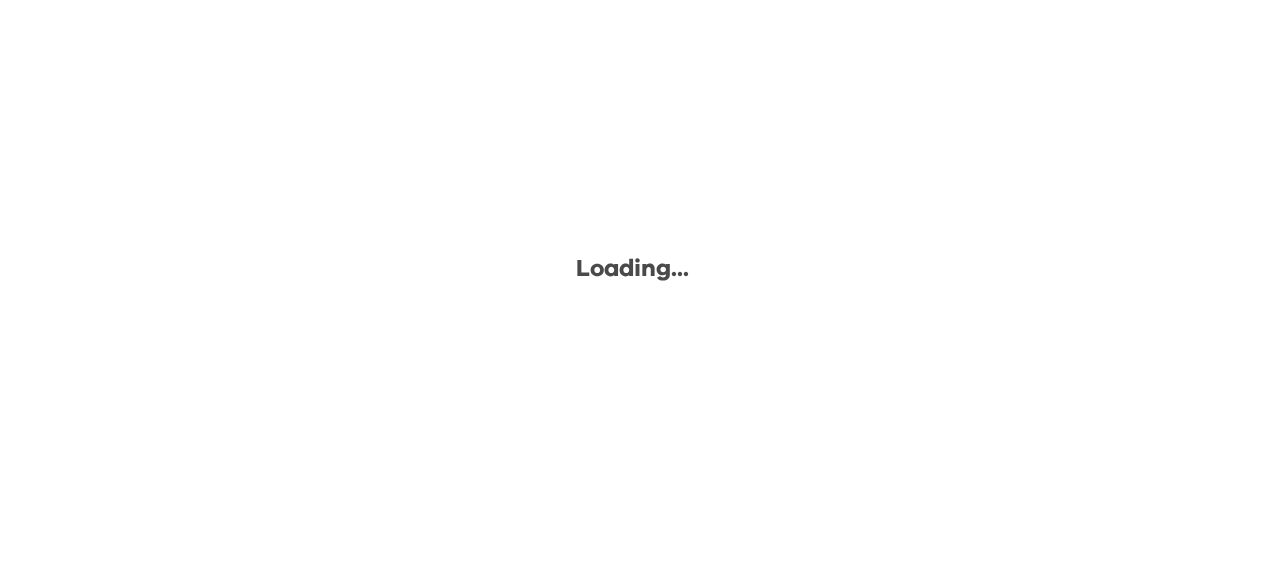 scroll, scrollTop: 0, scrollLeft: 0, axis: both 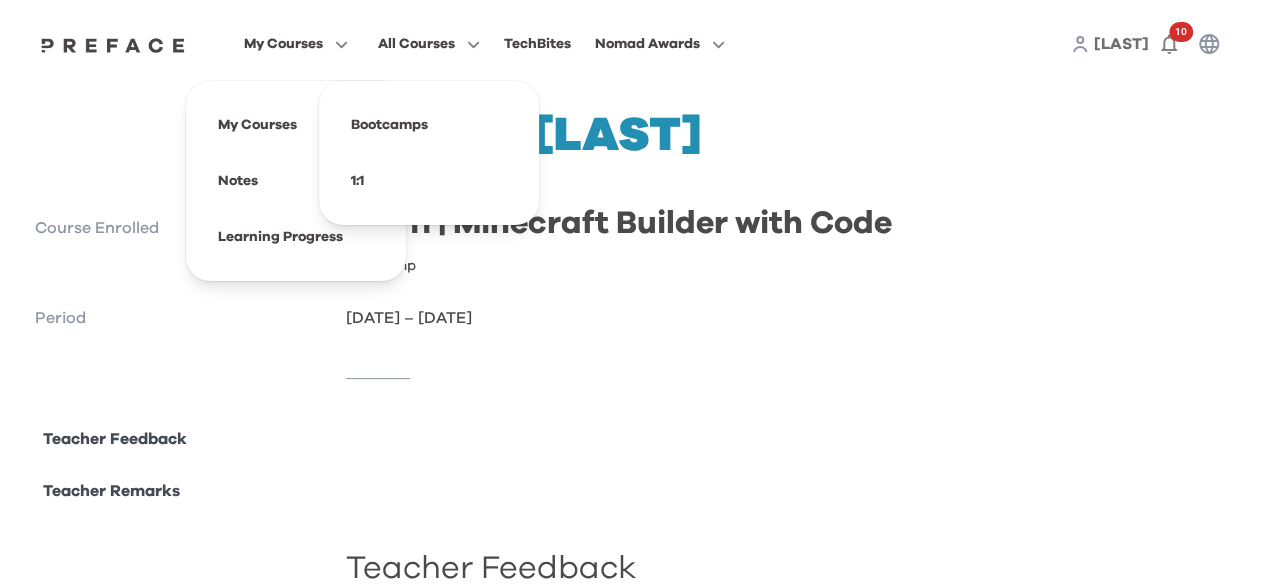 click on "My Courses" at bounding box center [283, 44] 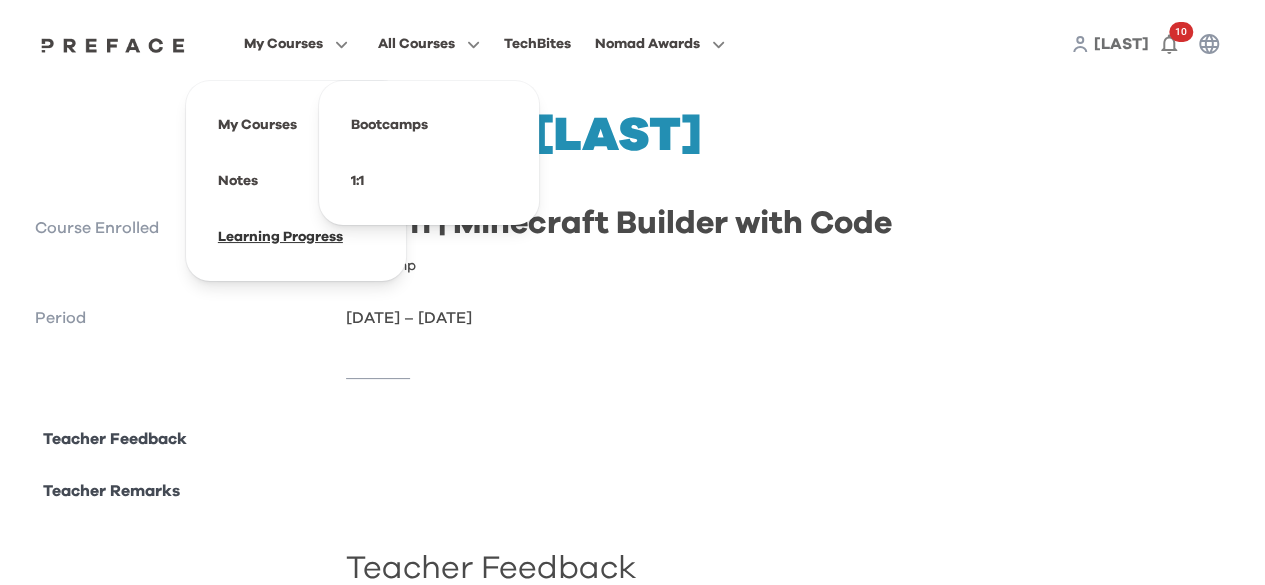 click at bounding box center (296, 237) 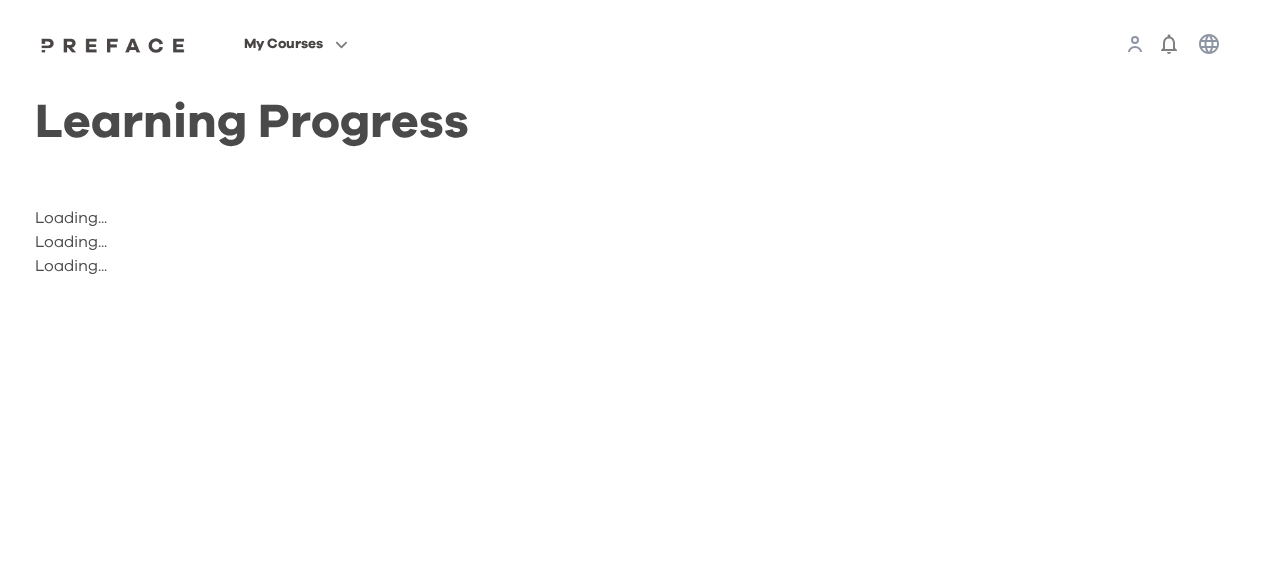 scroll, scrollTop: 0, scrollLeft: 0, axis: both 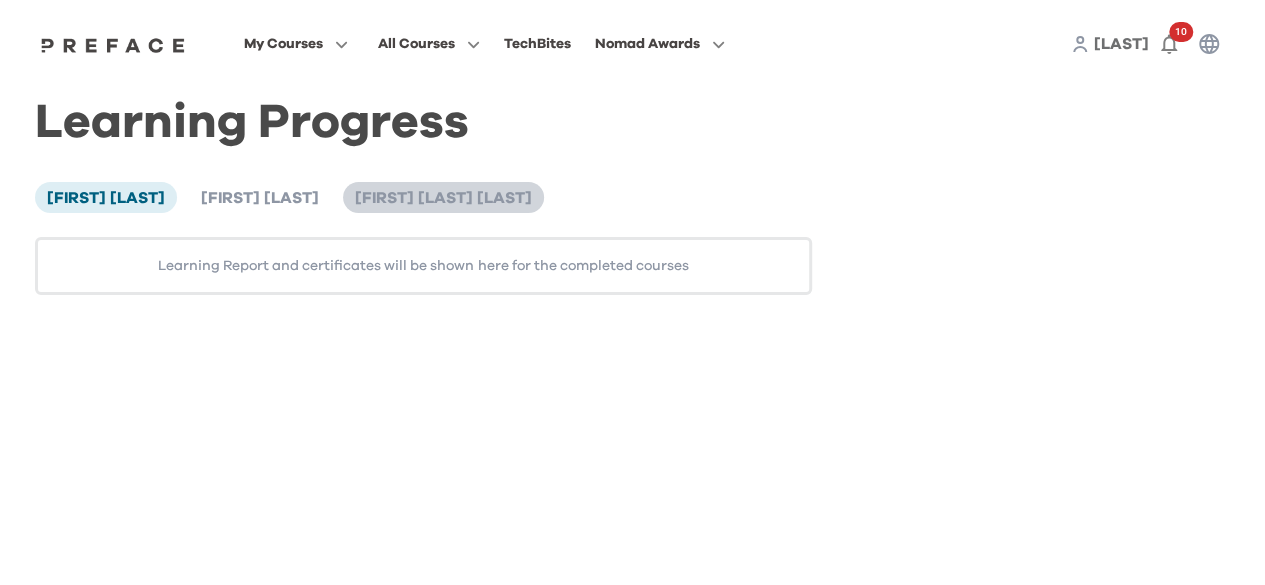 click on "[FIRST] [LAST] [LAST]" at bounding box center [443, 198] 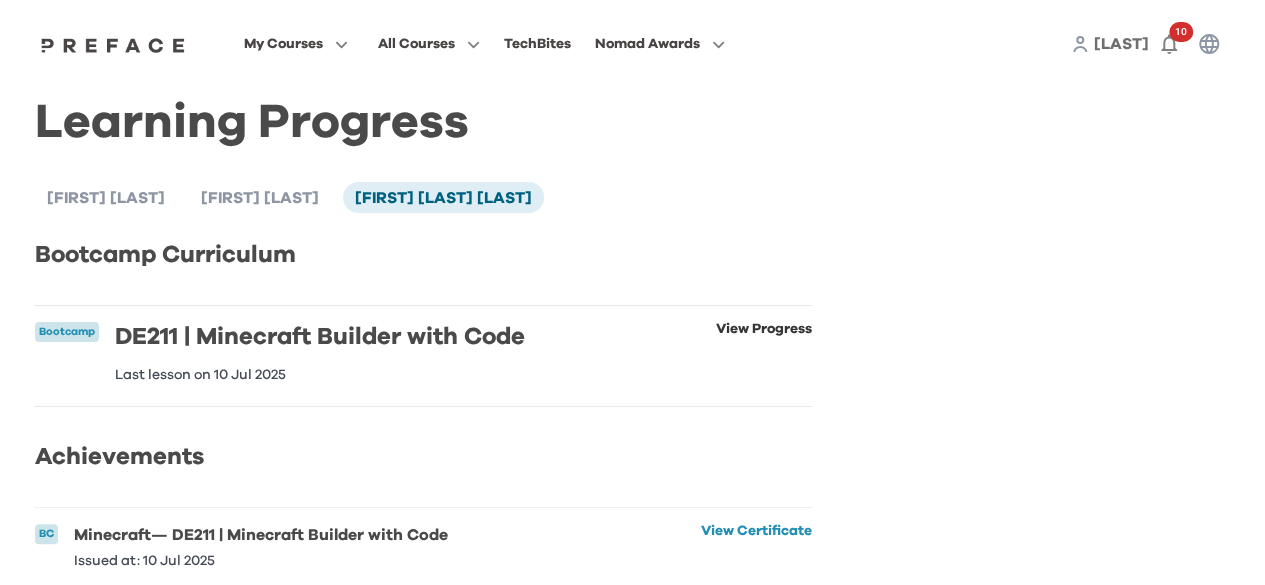 click on "View Progress" at bounding box center [764, 352] 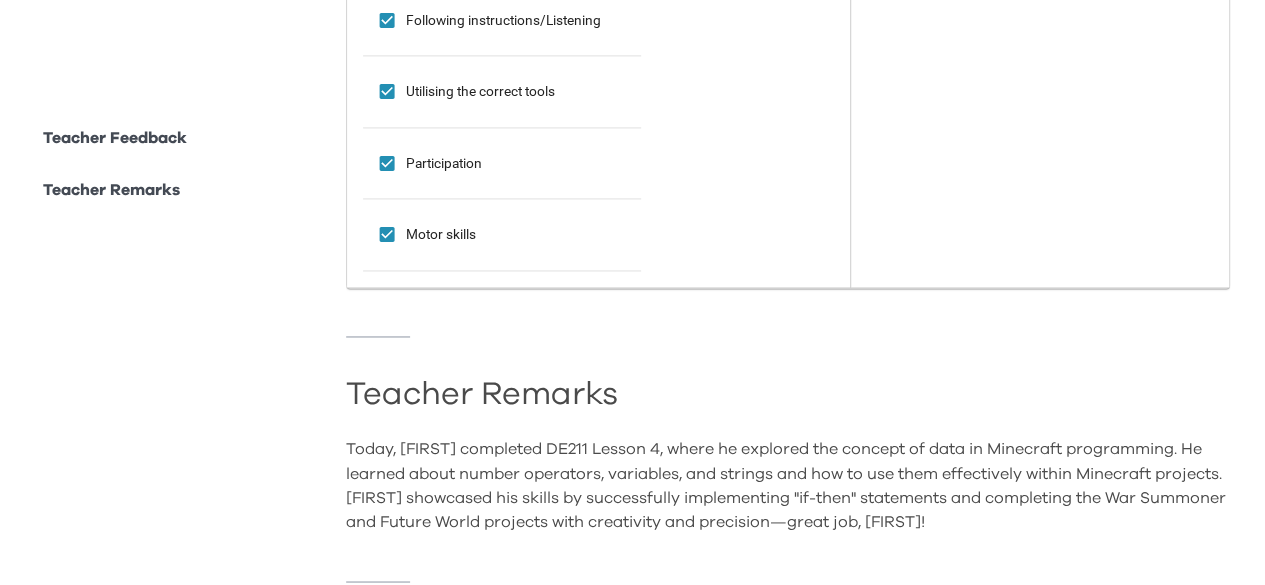 scroll, scrollTop: 1504, scrollLeft: 0, axis: vertical 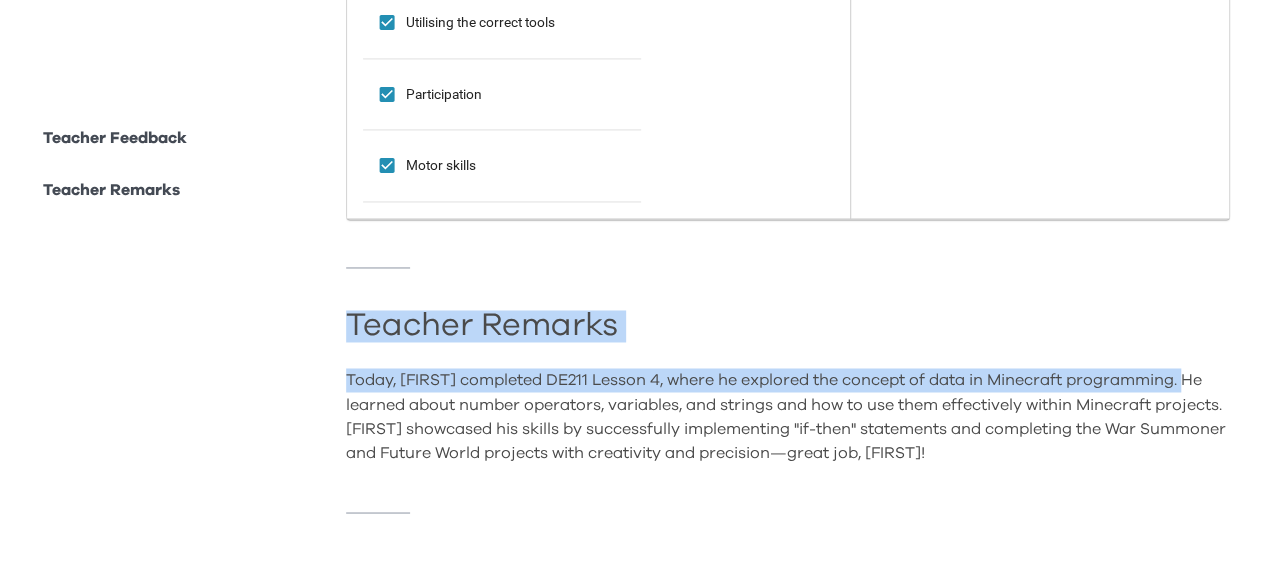 drag, startPoint x: 1262, startPoint y: 519, endPoint x: 1279, endPoint y: 349, distance: 170.84789 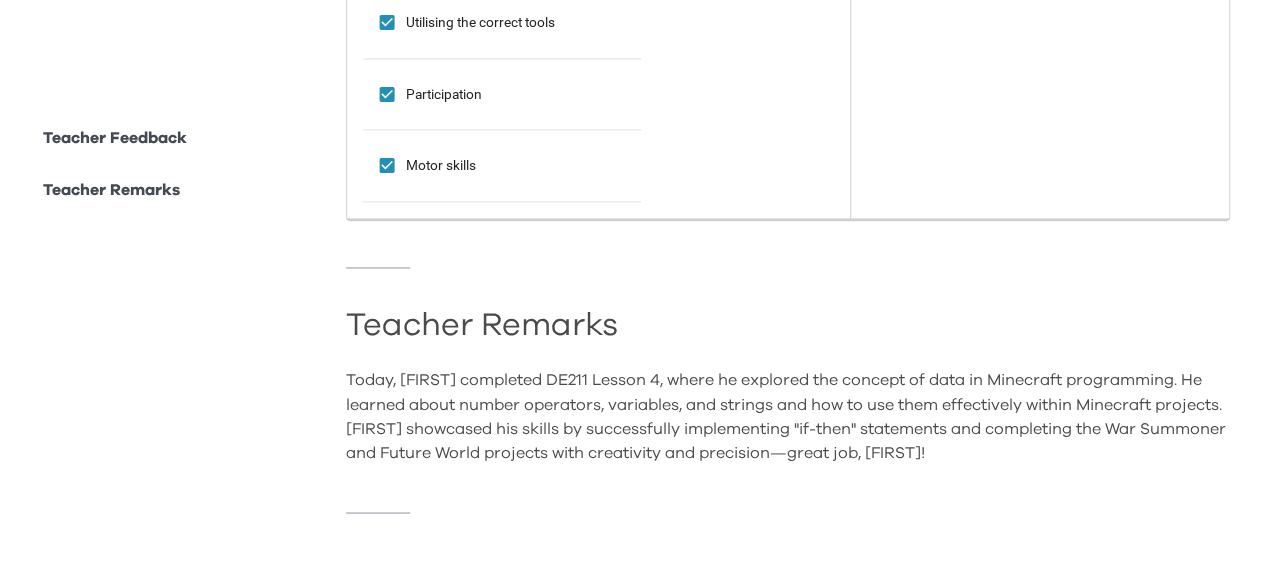 click on "Teacher Remarks" at bounding box center (788, 326) 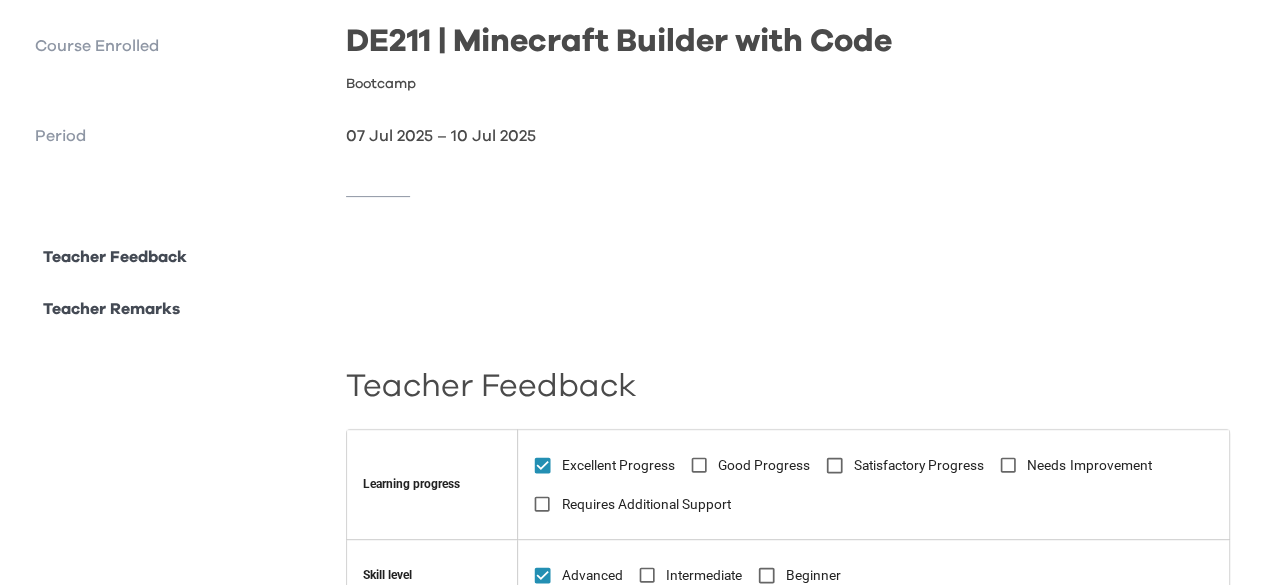scroll, scrollTop: 133, scrollLeft: 0, axis: vertical 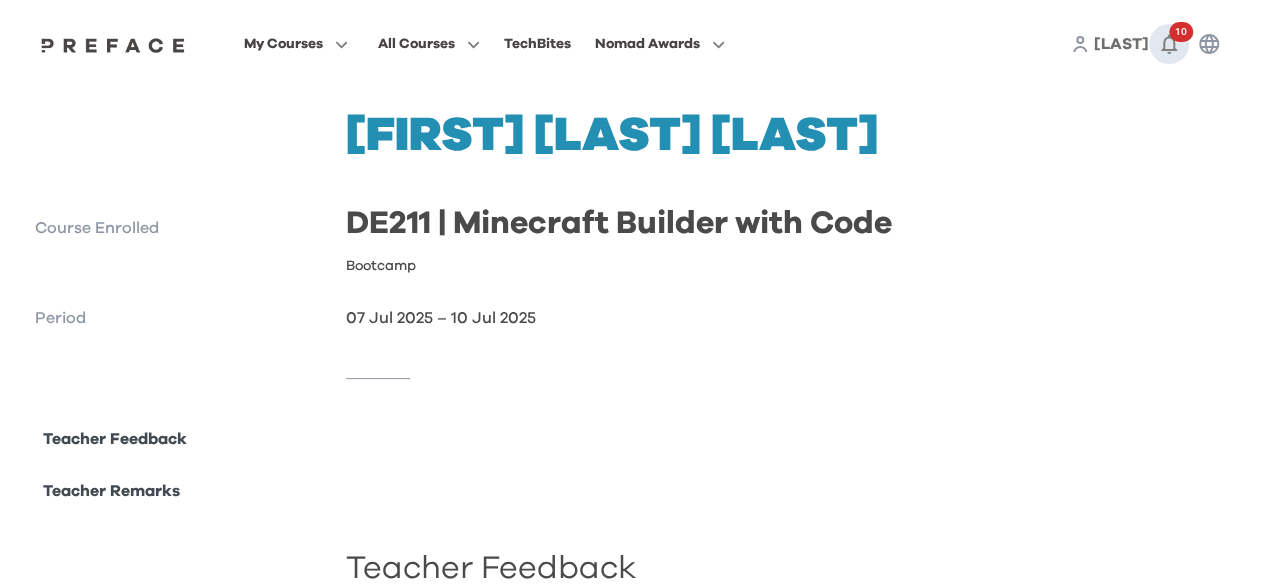 click on "10" at bounding box center [1169, 44] 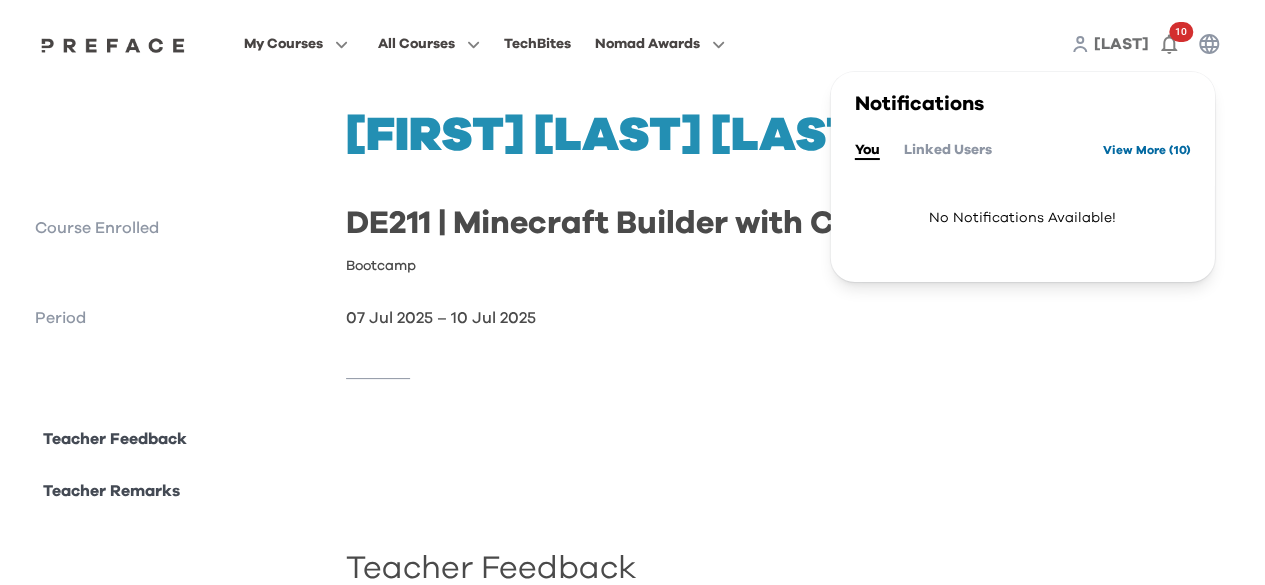 click on "View More ( 10 )" at bounding box center [1147, 150] 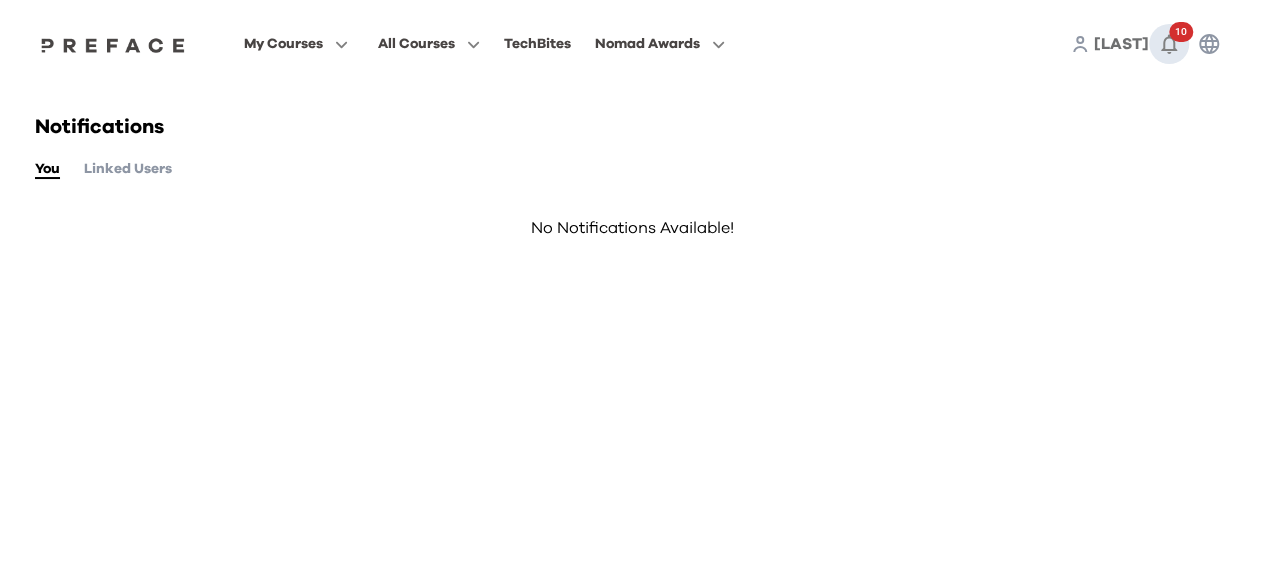 click 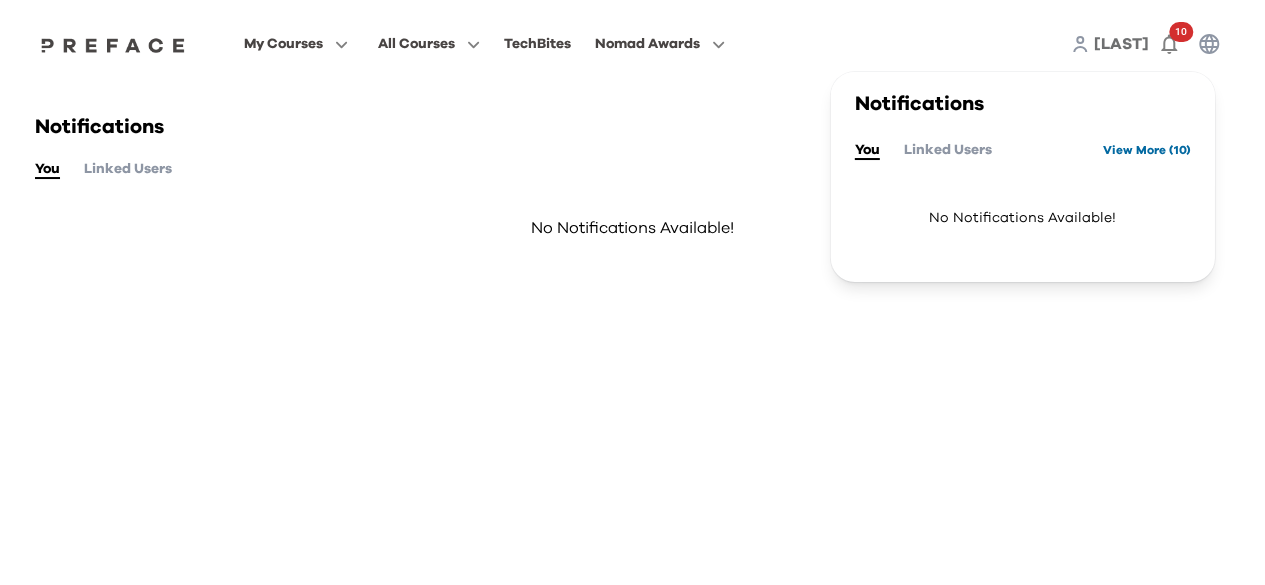 click on "View More ( 10 )" at bounding box center (1147, 150) 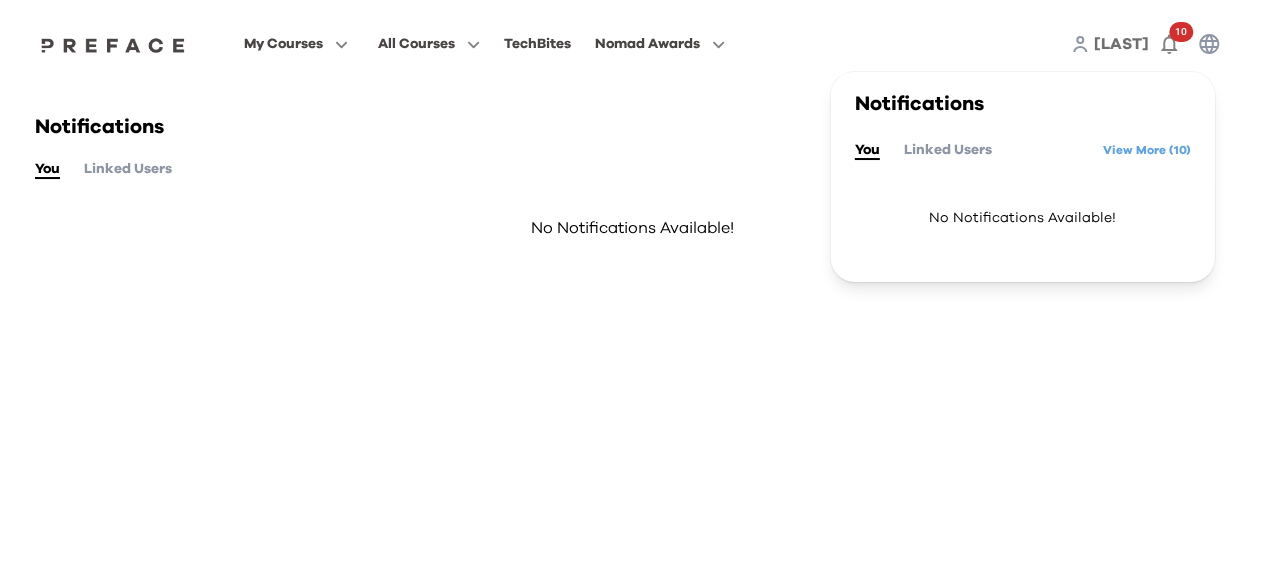 click on "No Notifications Available!" at bounding box center (632, 228) 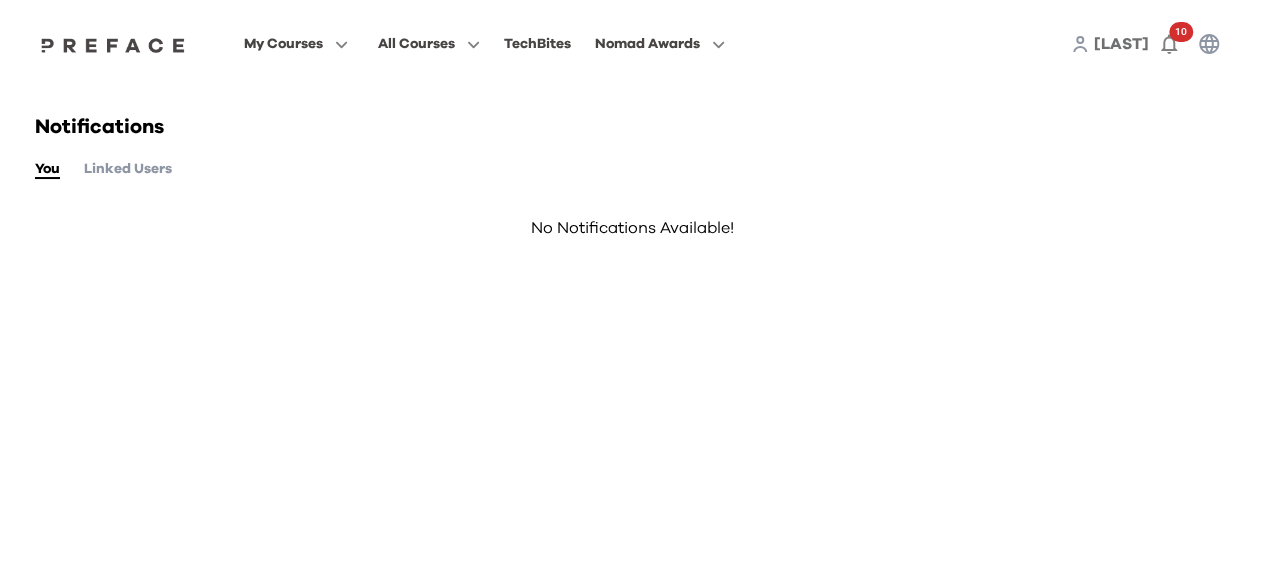 click on "Hui 10" at bounding box center [1150, 44] 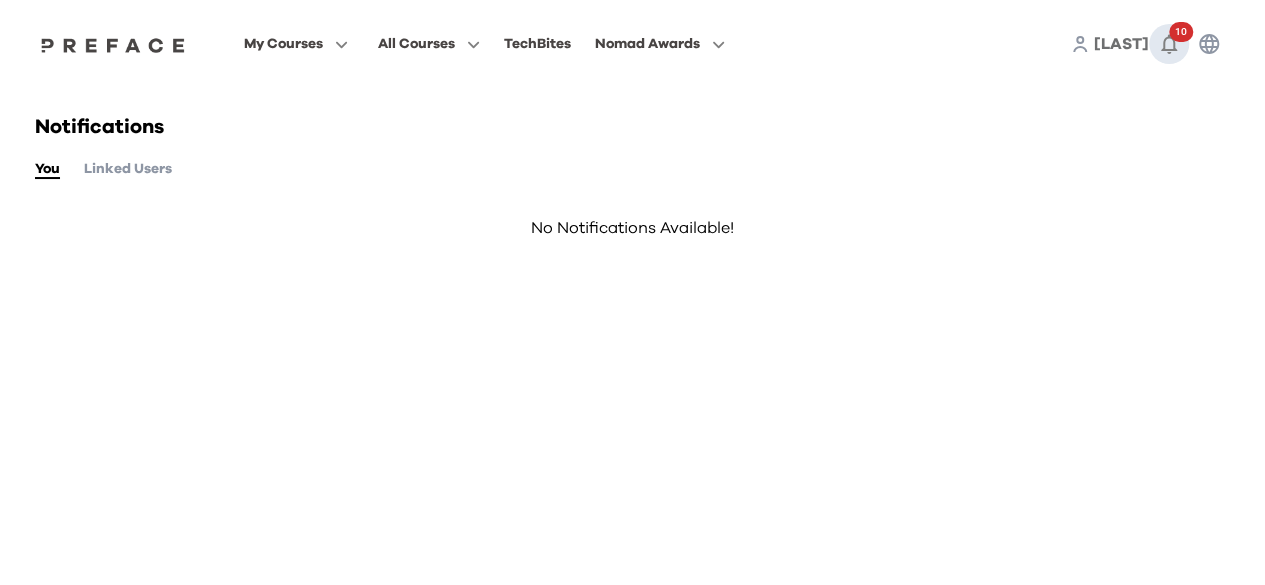 click on "10" at bounding box center [1169, 44] 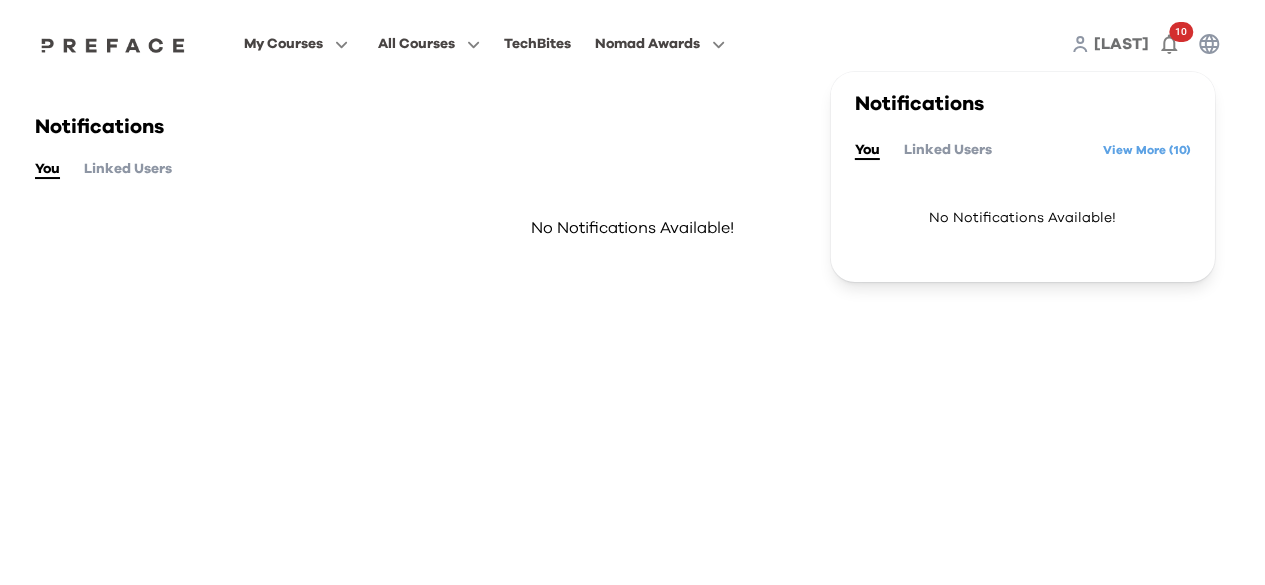 click 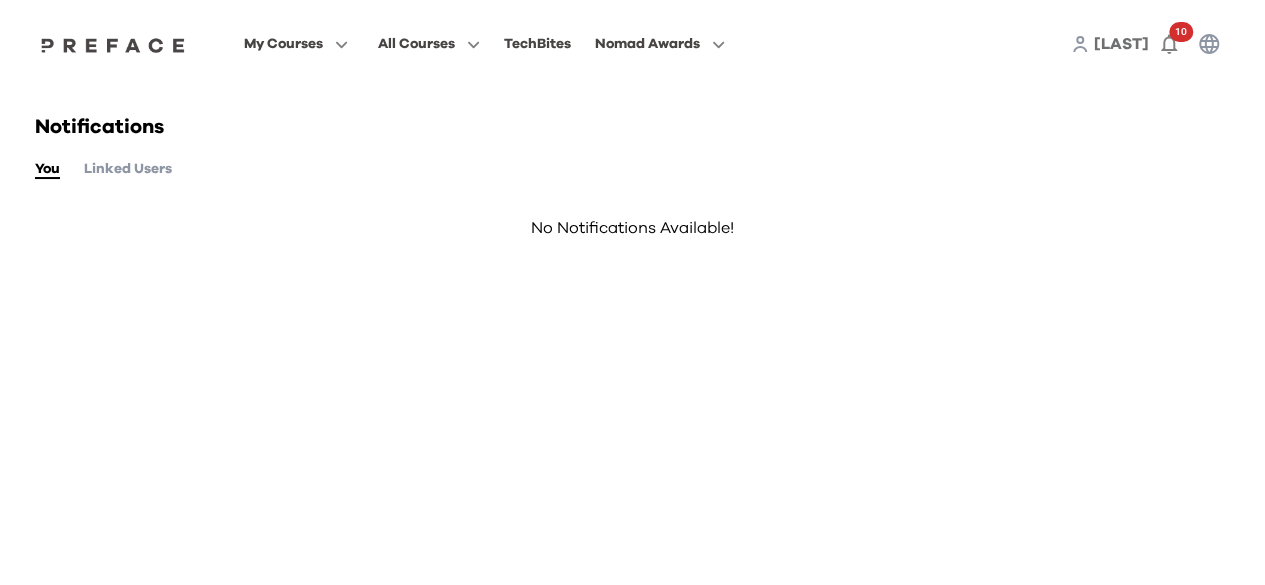 click 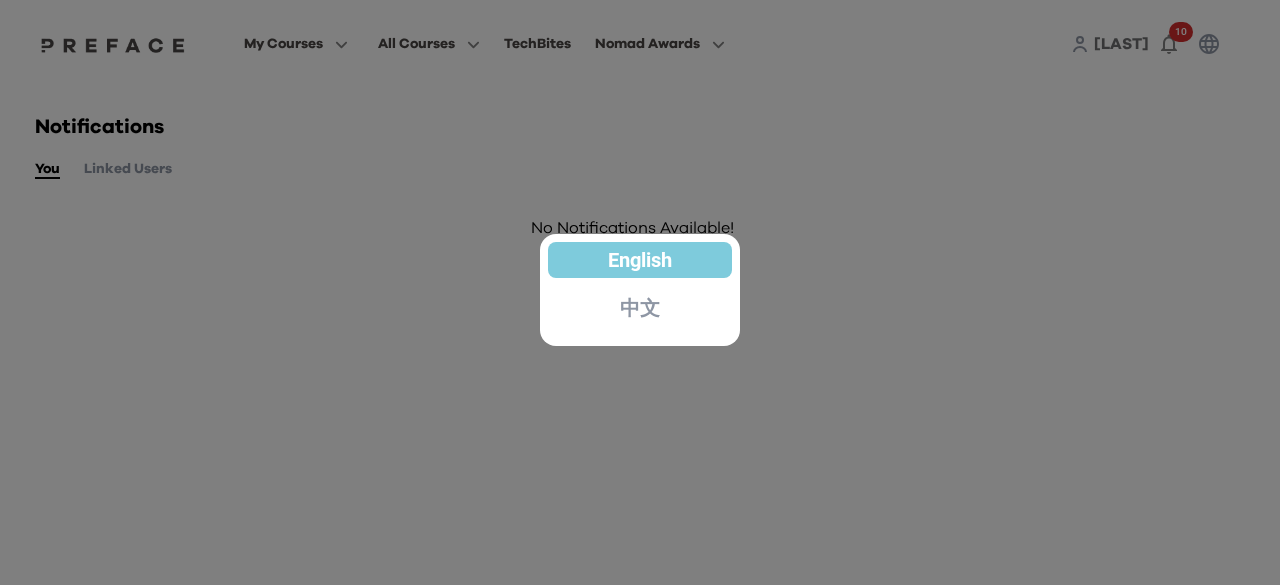 click at bounding box center (640, 292) 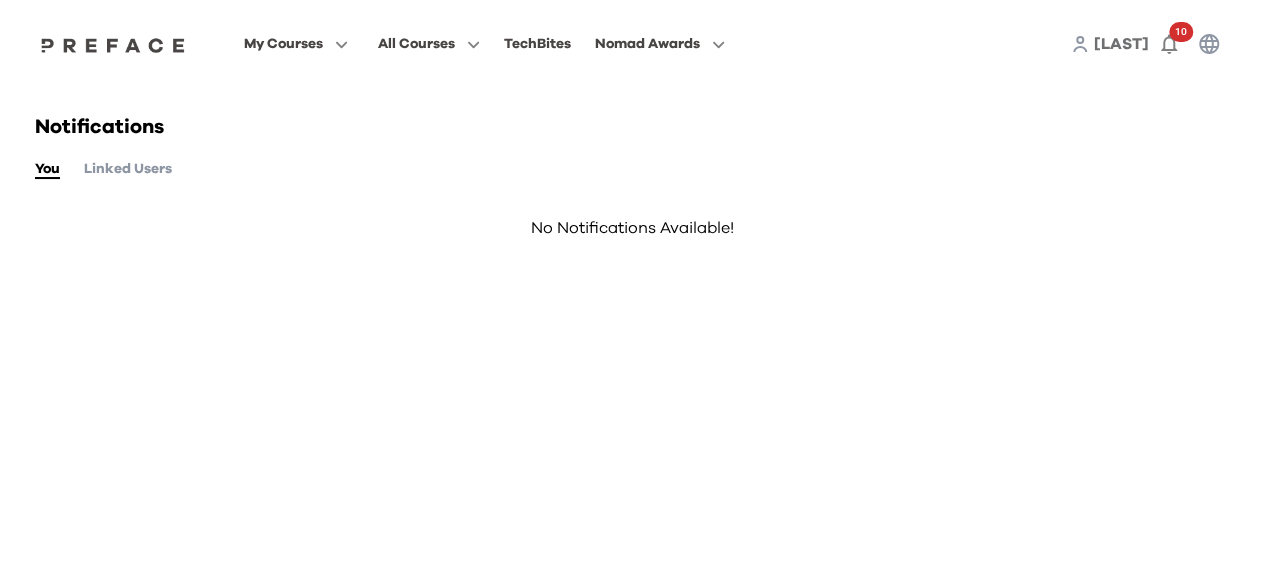 click 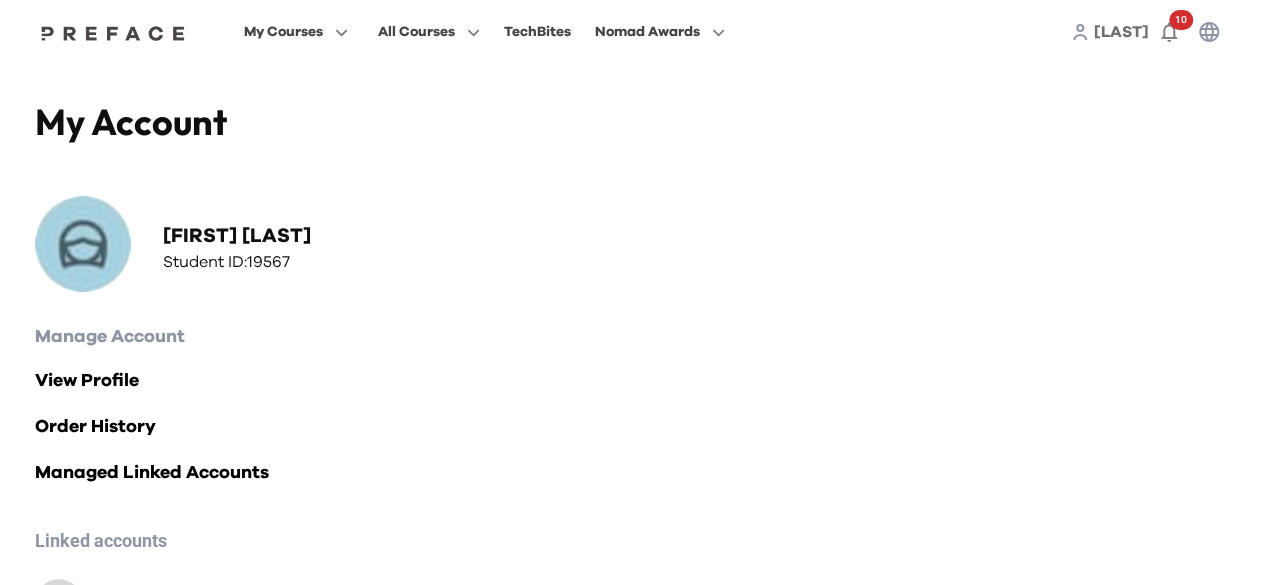 scroll, scrollTop: 0, scrollLeft: 0, axis: both 